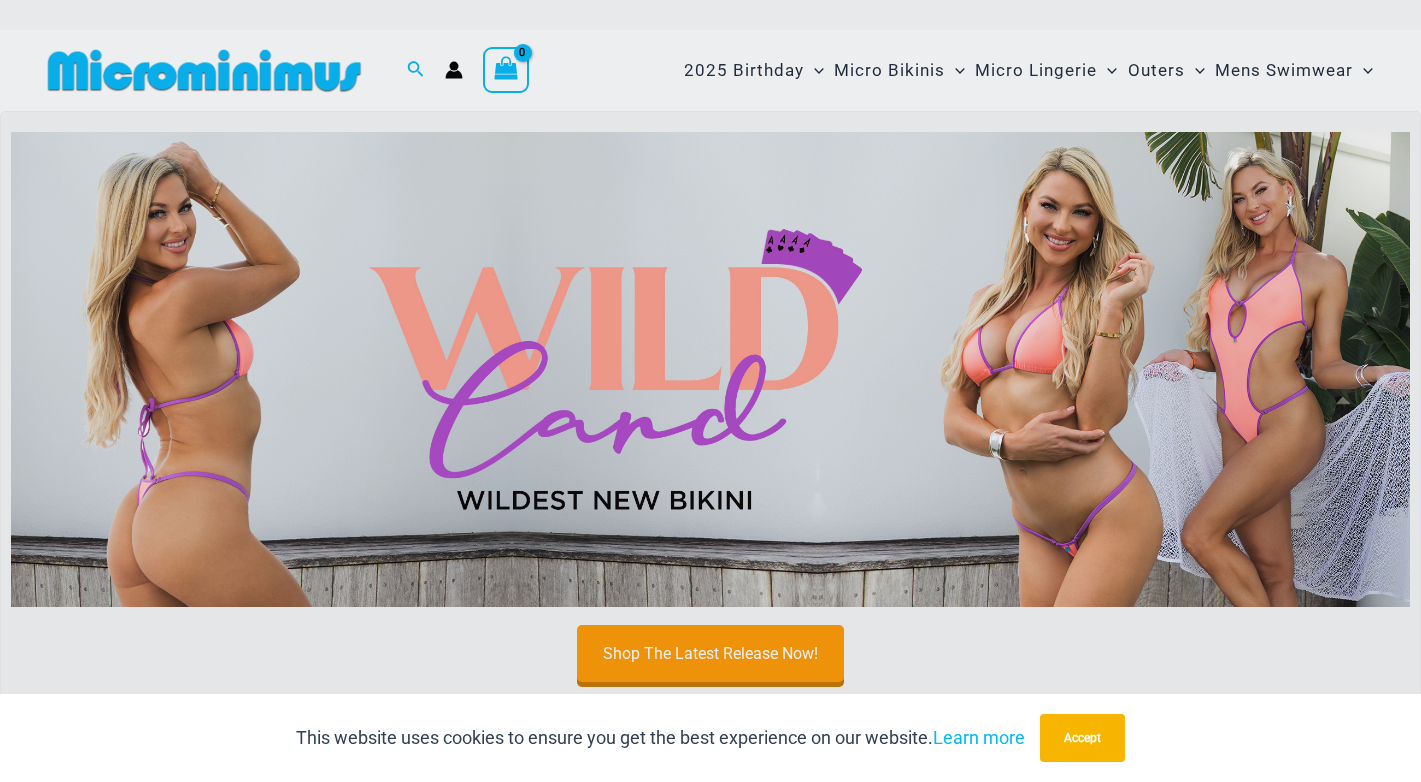 scroll, scrollTop: 0, scrollLeft: 0, axis: both 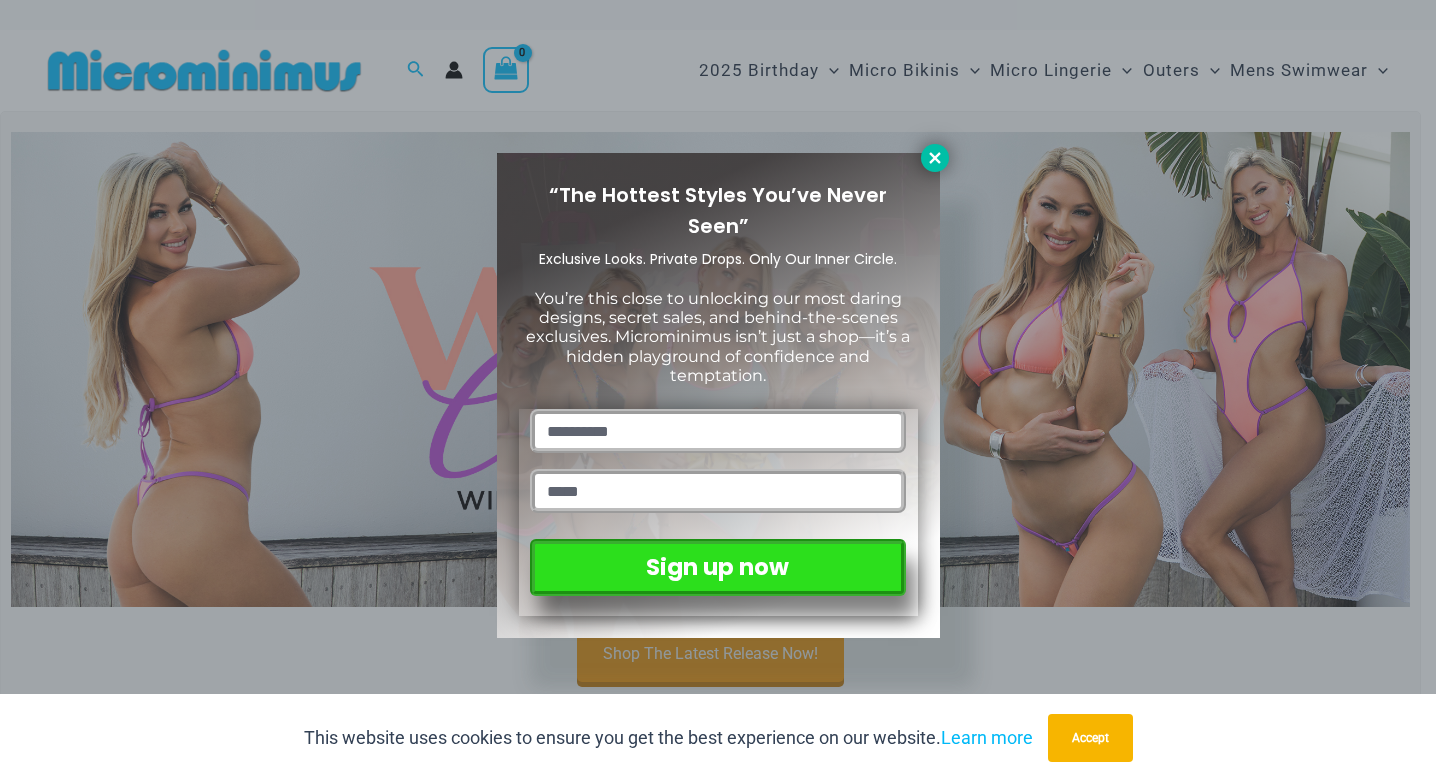 type on "**********" 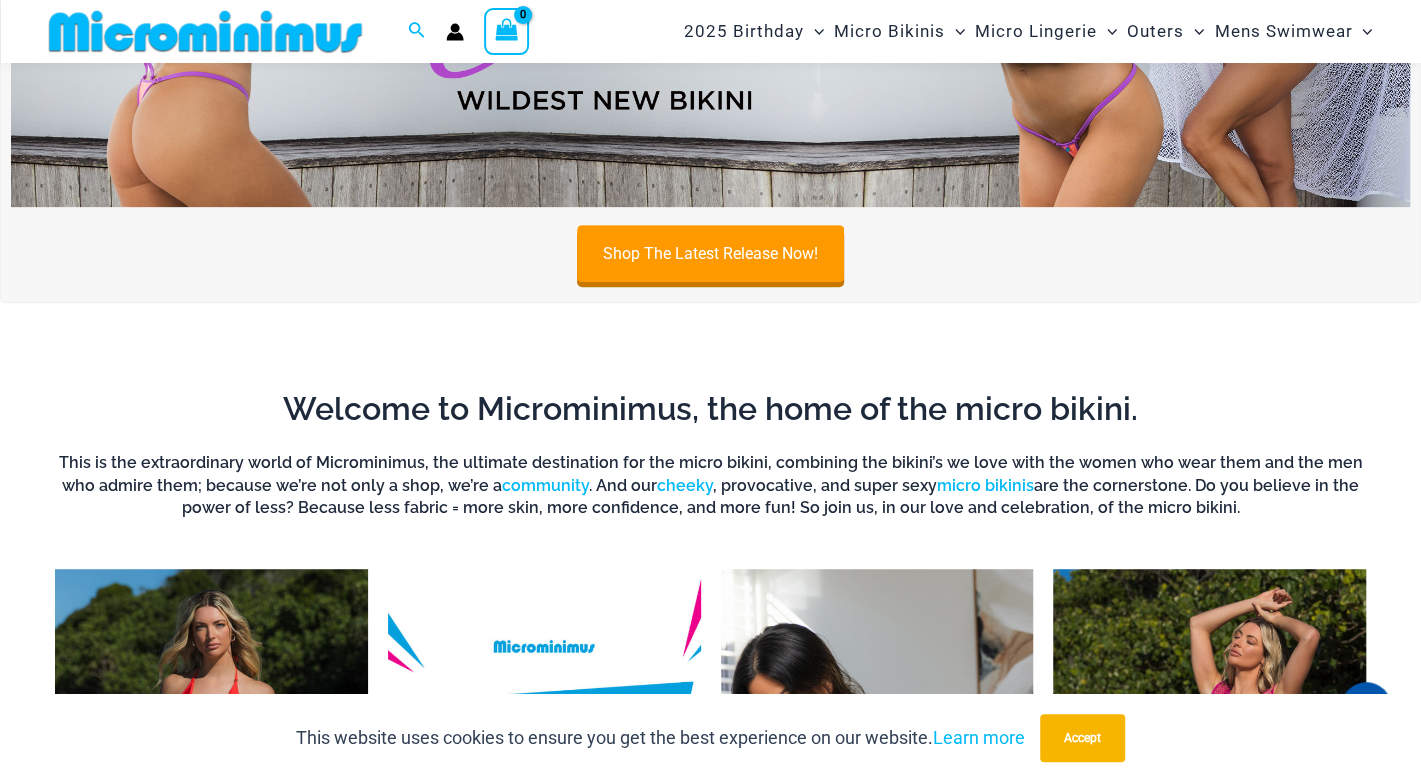 scroll, scrollTop: 782, scrollLeft: 0, axis: vertical 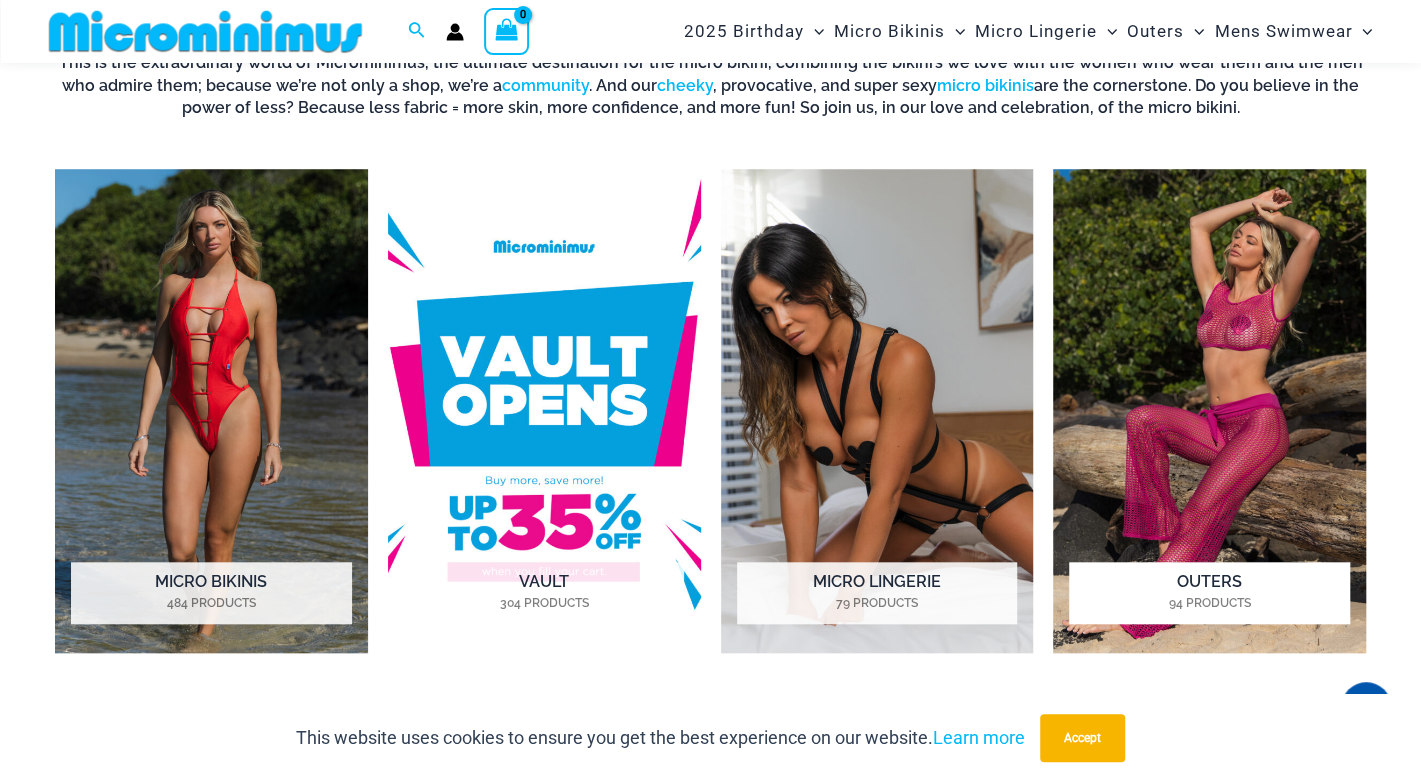 click at bounding box center [1209, 411] 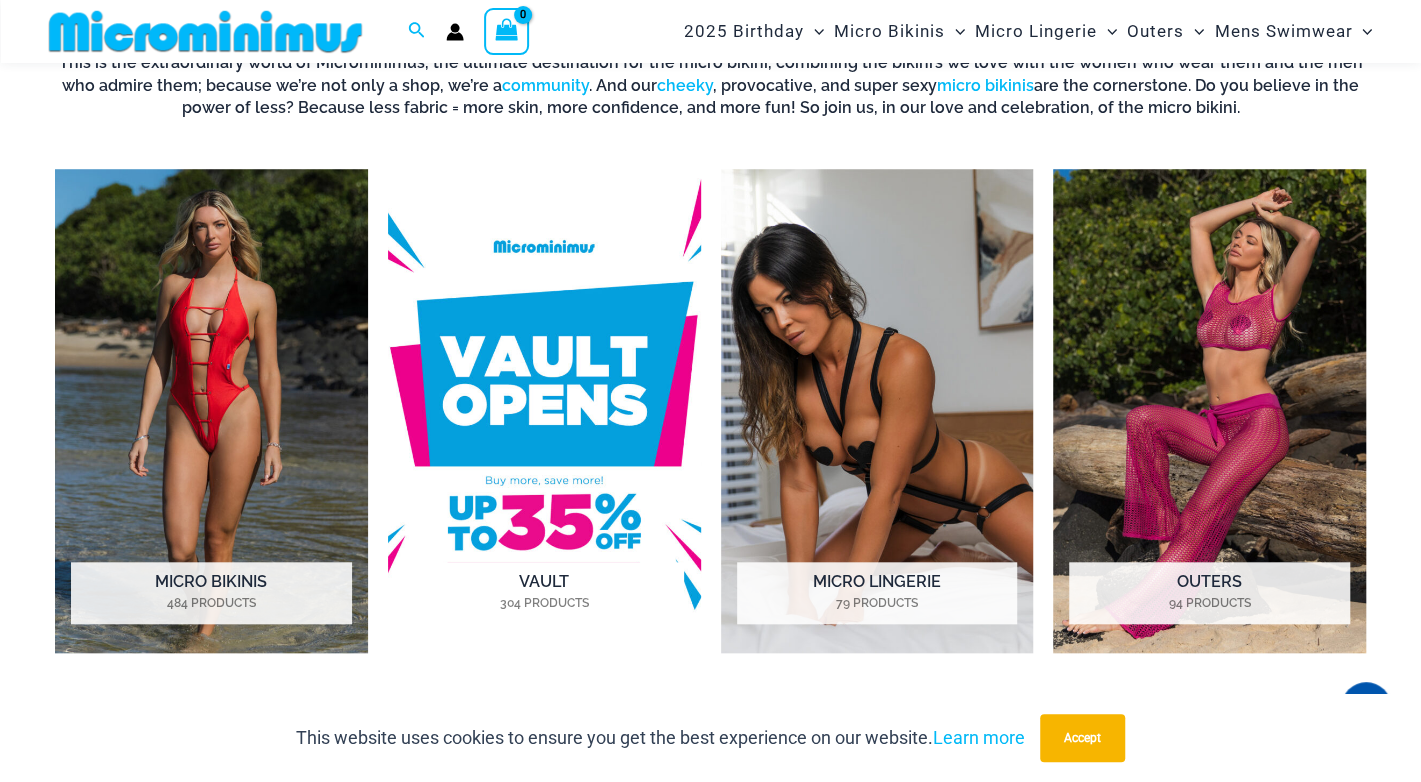 click at bounding box center (544, 411) 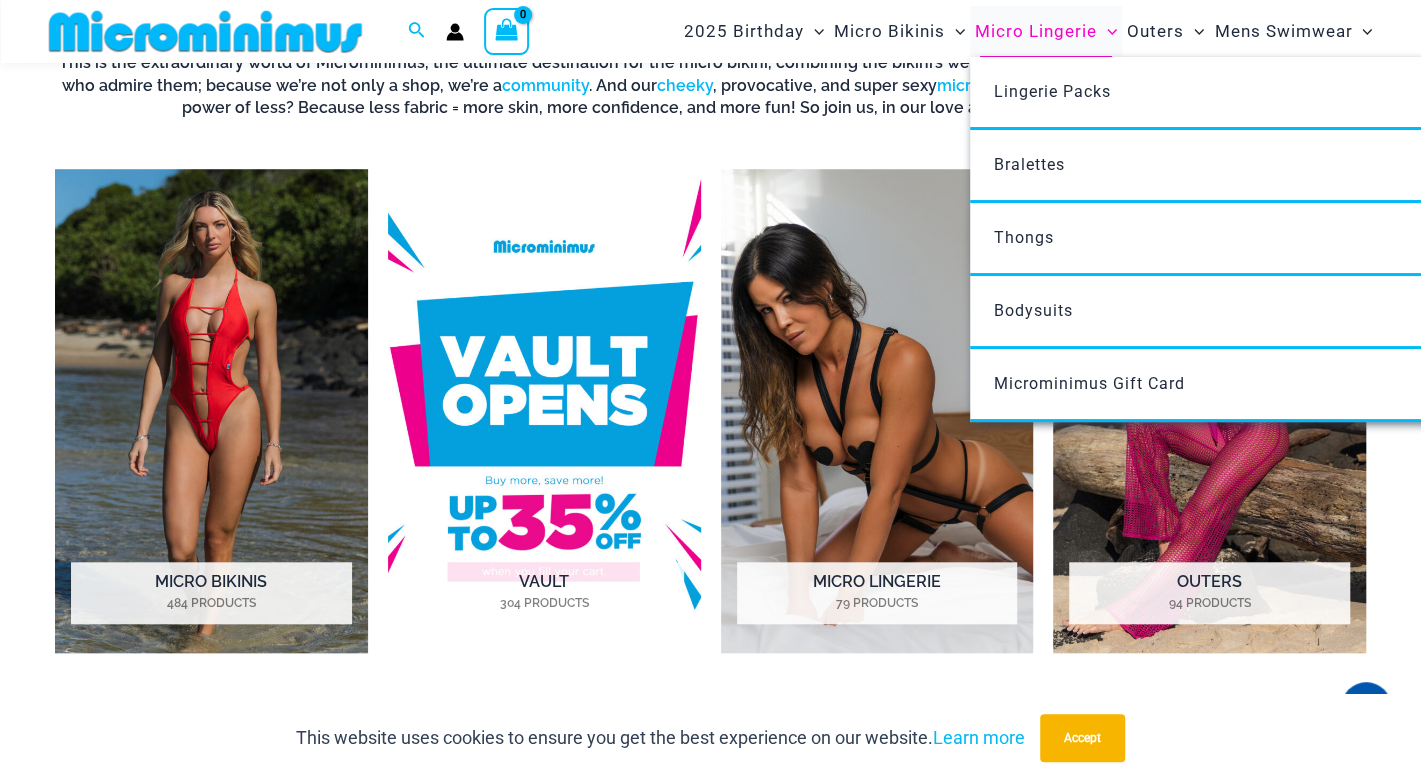 click on "Micro Lingerie" at bounding box center (1036, 31) 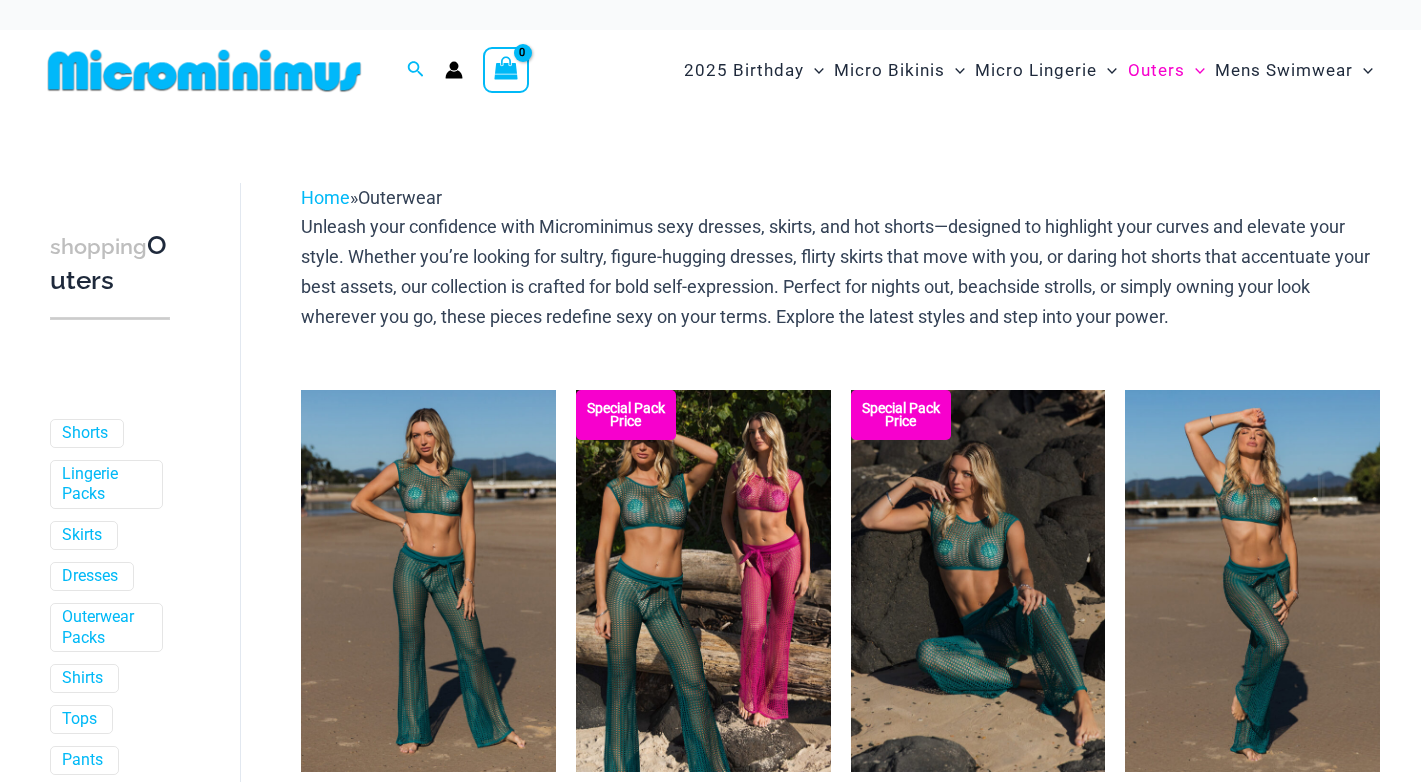 scroll, scrollTop: 0, scrollLeft: 0, axis: both 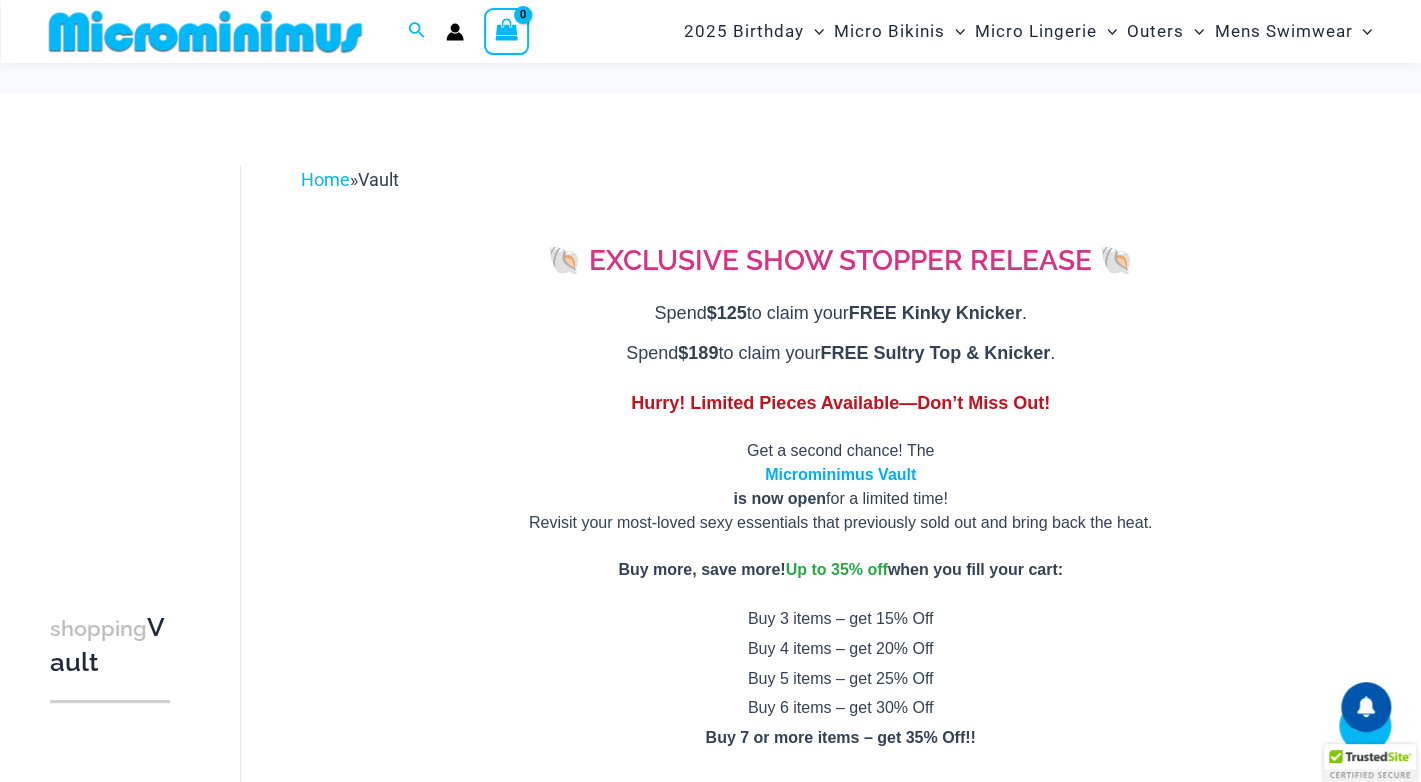 type on "**********" 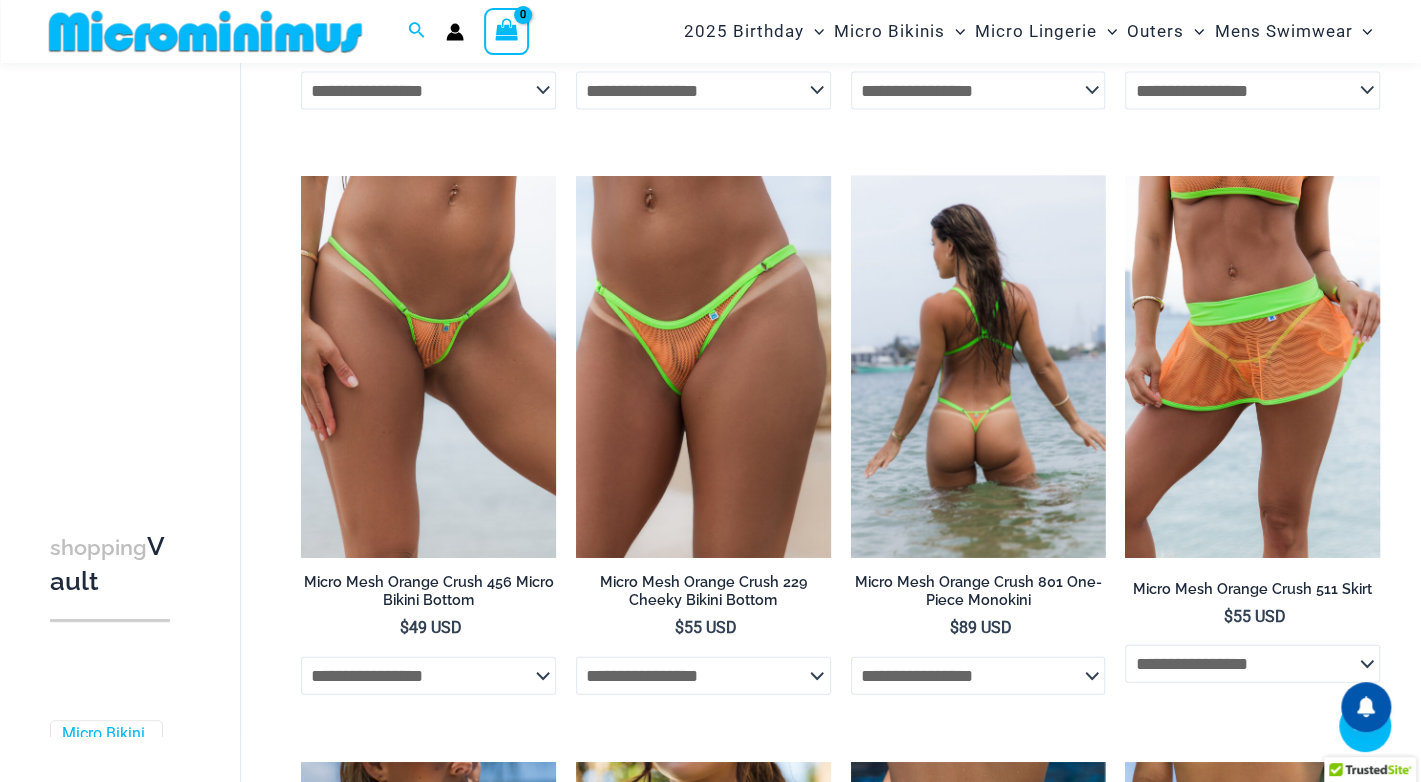 click at bounding box center (978, 367) 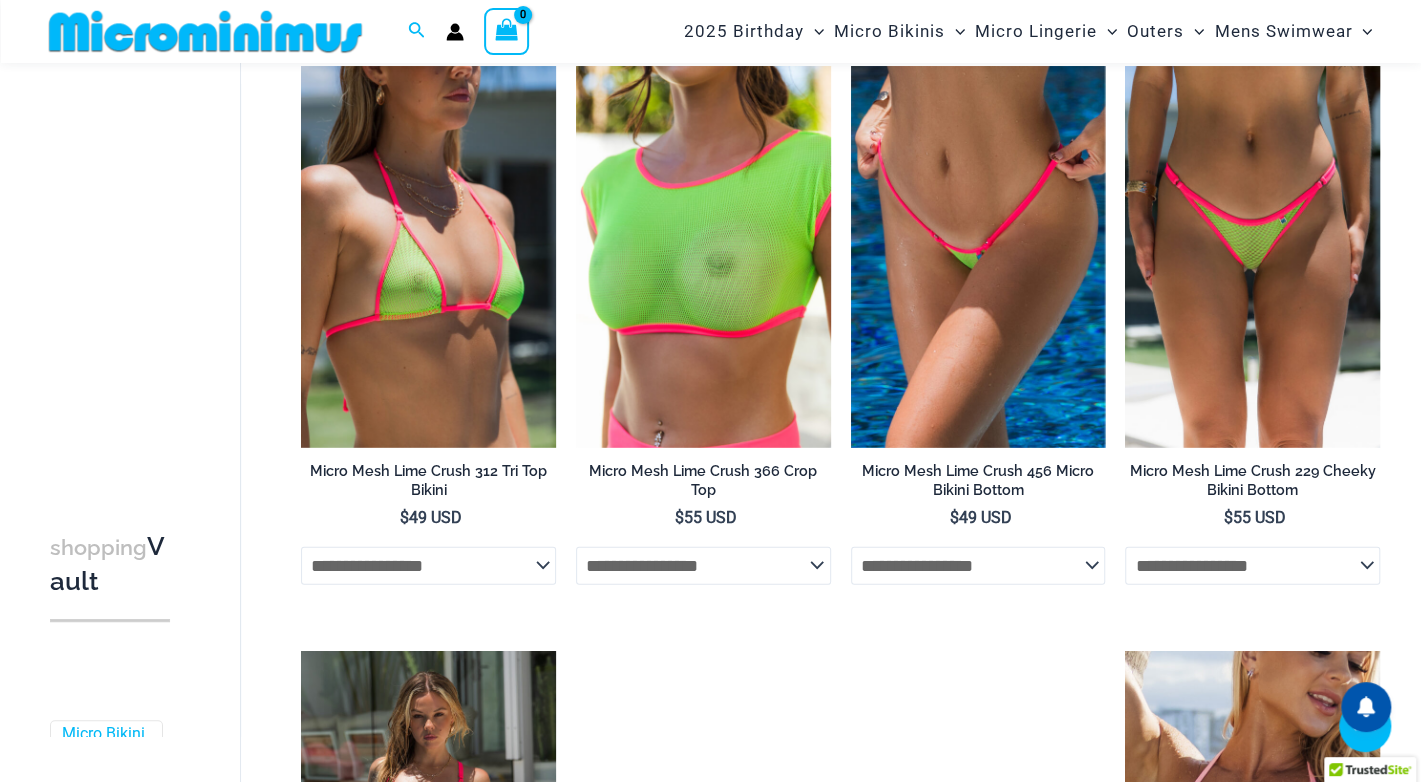 scroll, scrollTop: 3100, scrollLeft: 0, axis: vertical 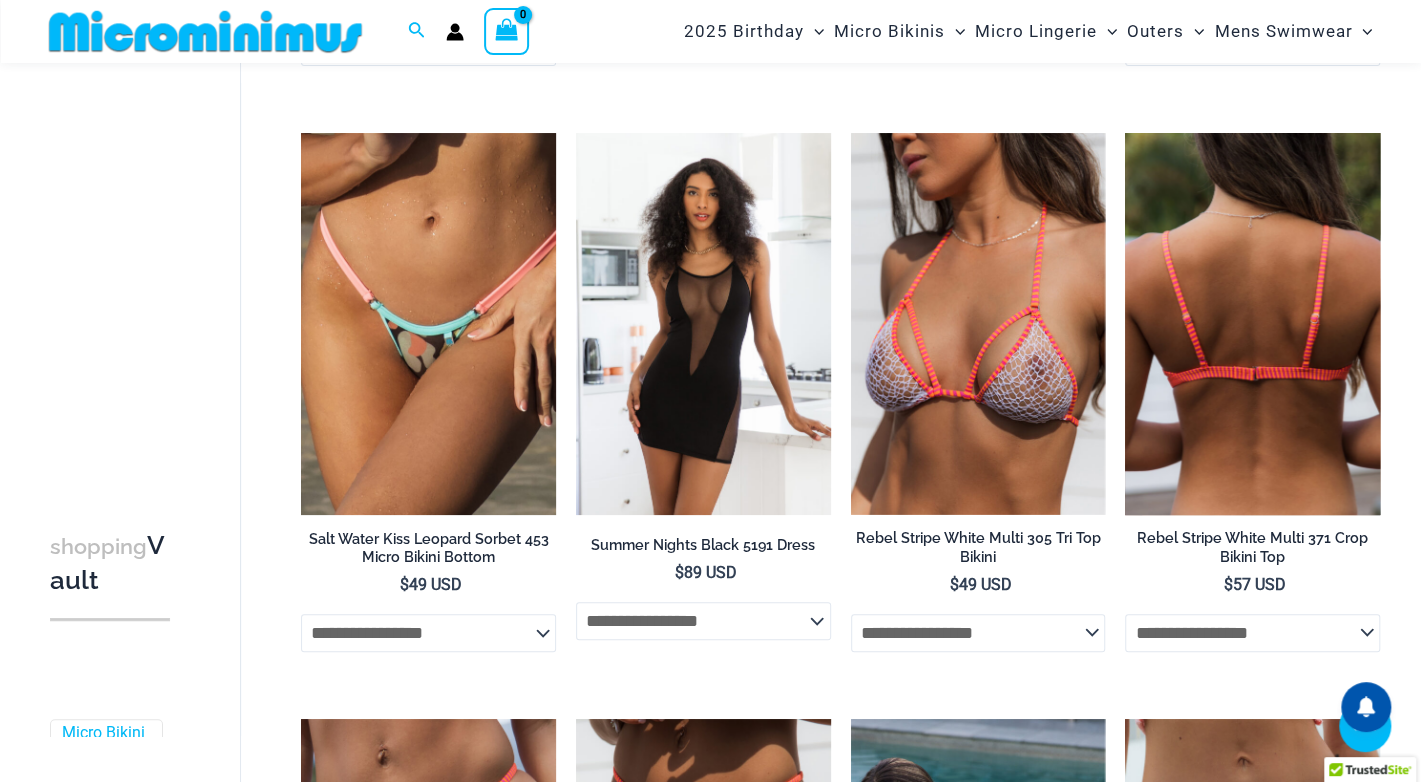 click at bounding box center (1252, 324) 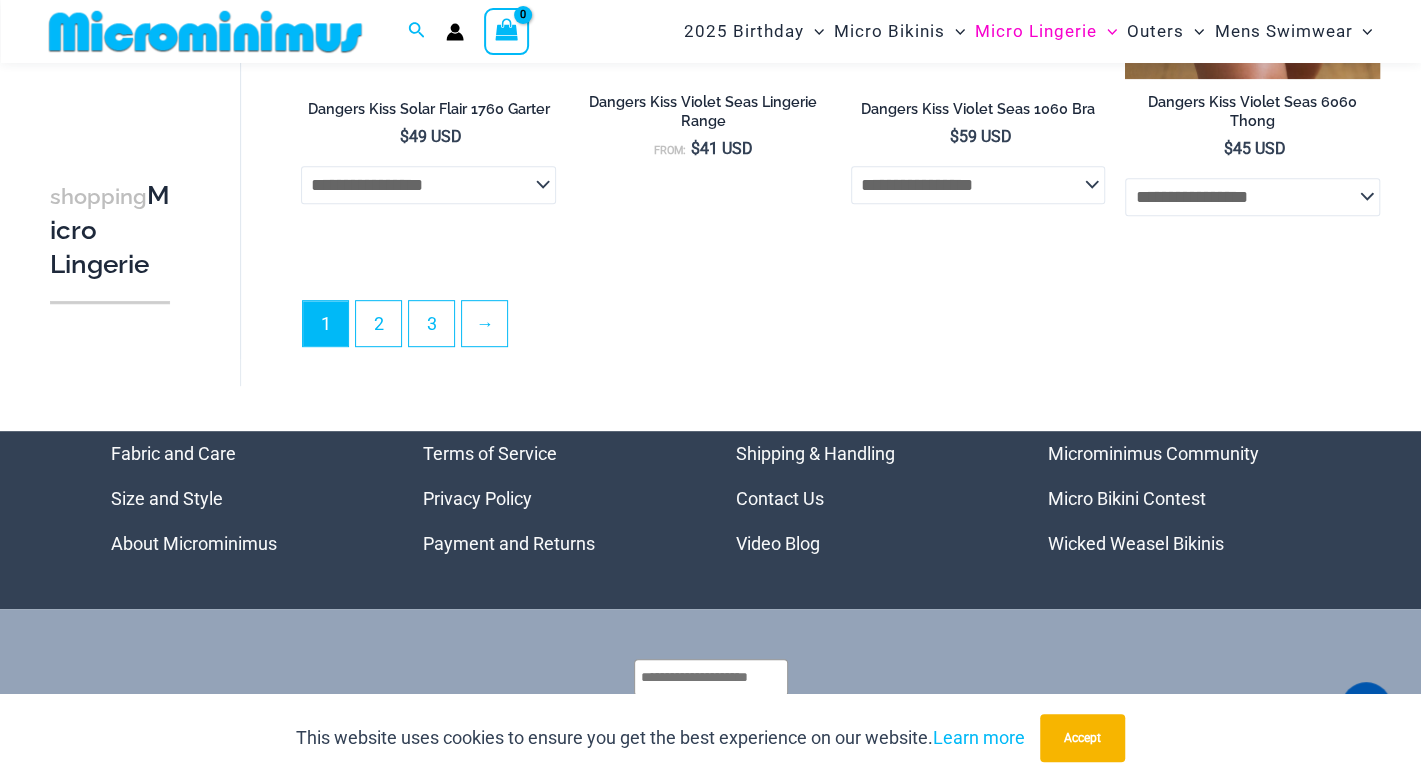 scroll, scrollTop: 4784, scrollLeft: 0, axis: vertical 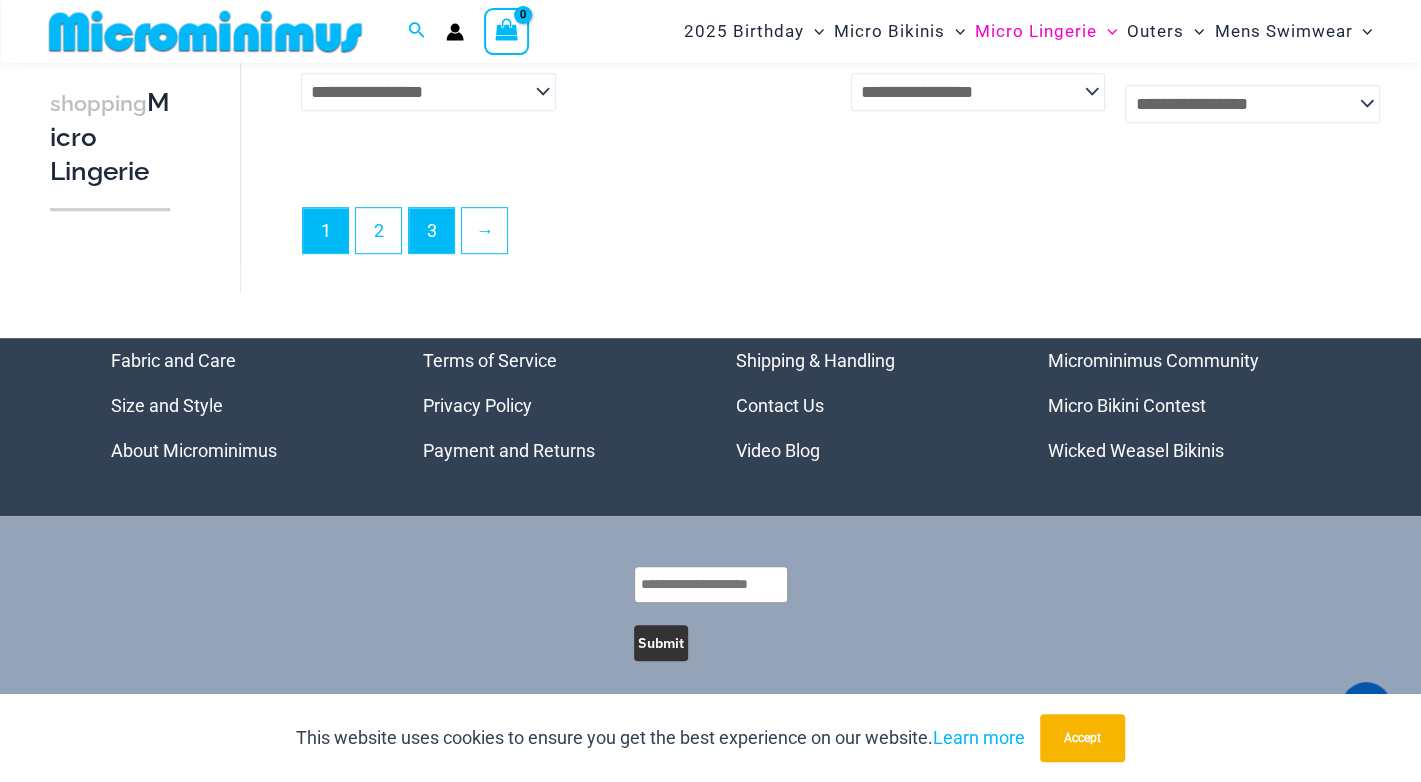 type on "**********" 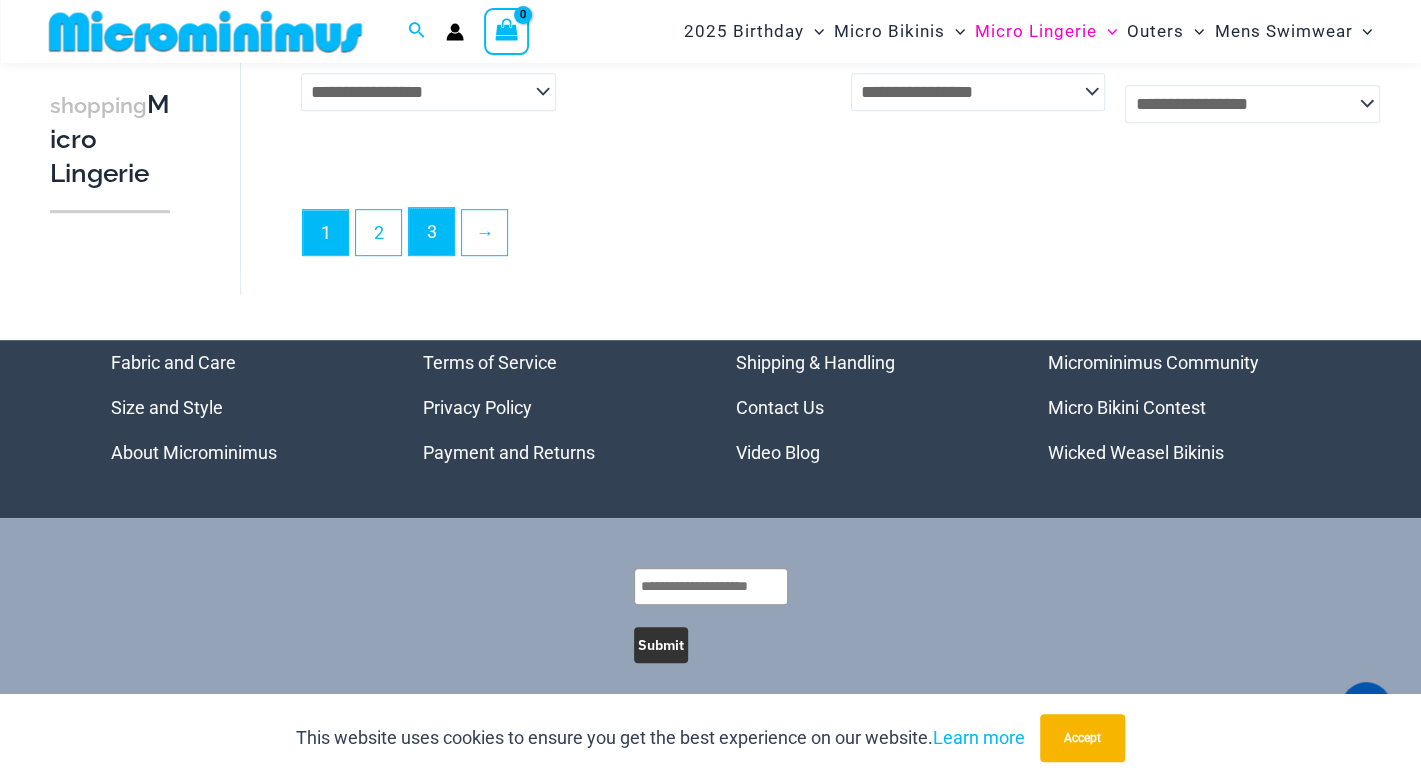 click on "3" at bounding box center (431, 231) 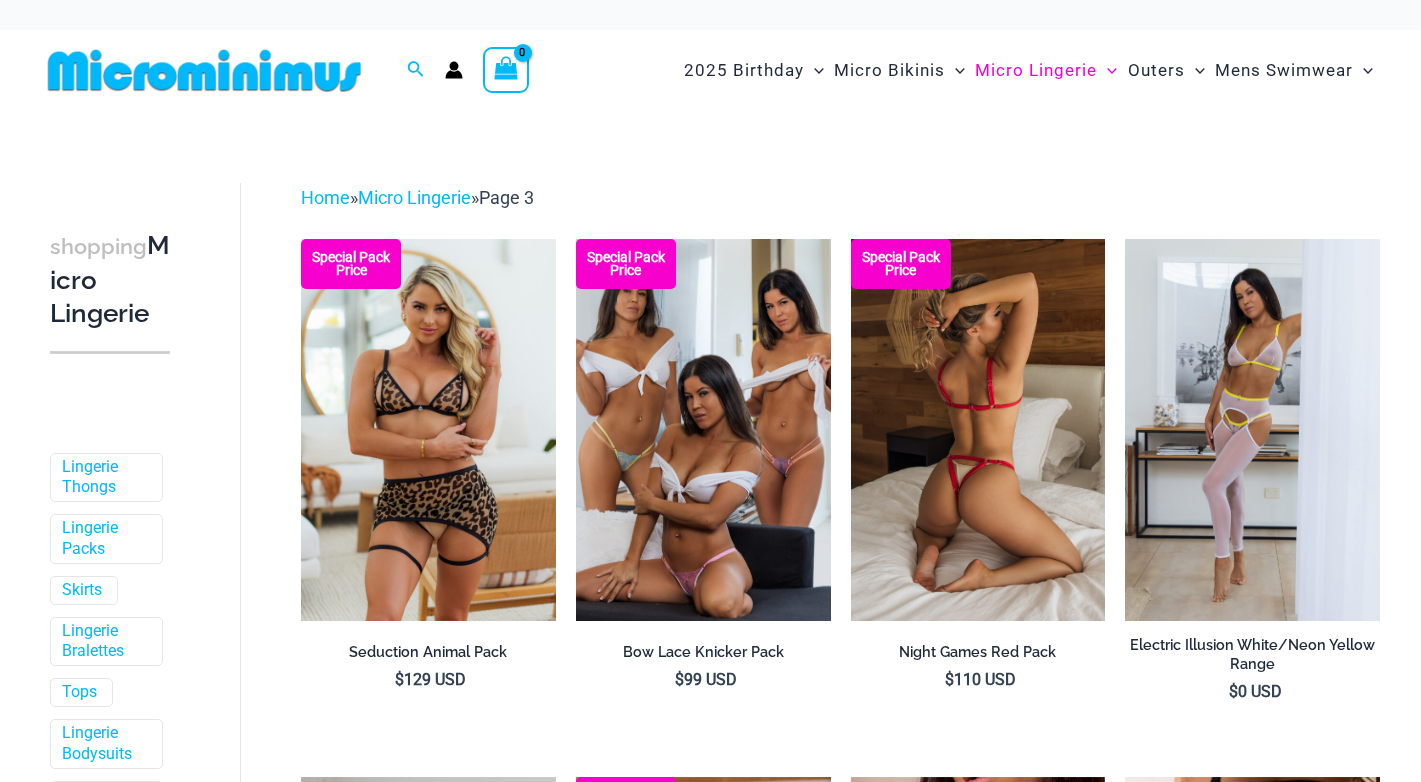 scroll, scrollTop: 0, scrollLeft: 0, axis: both 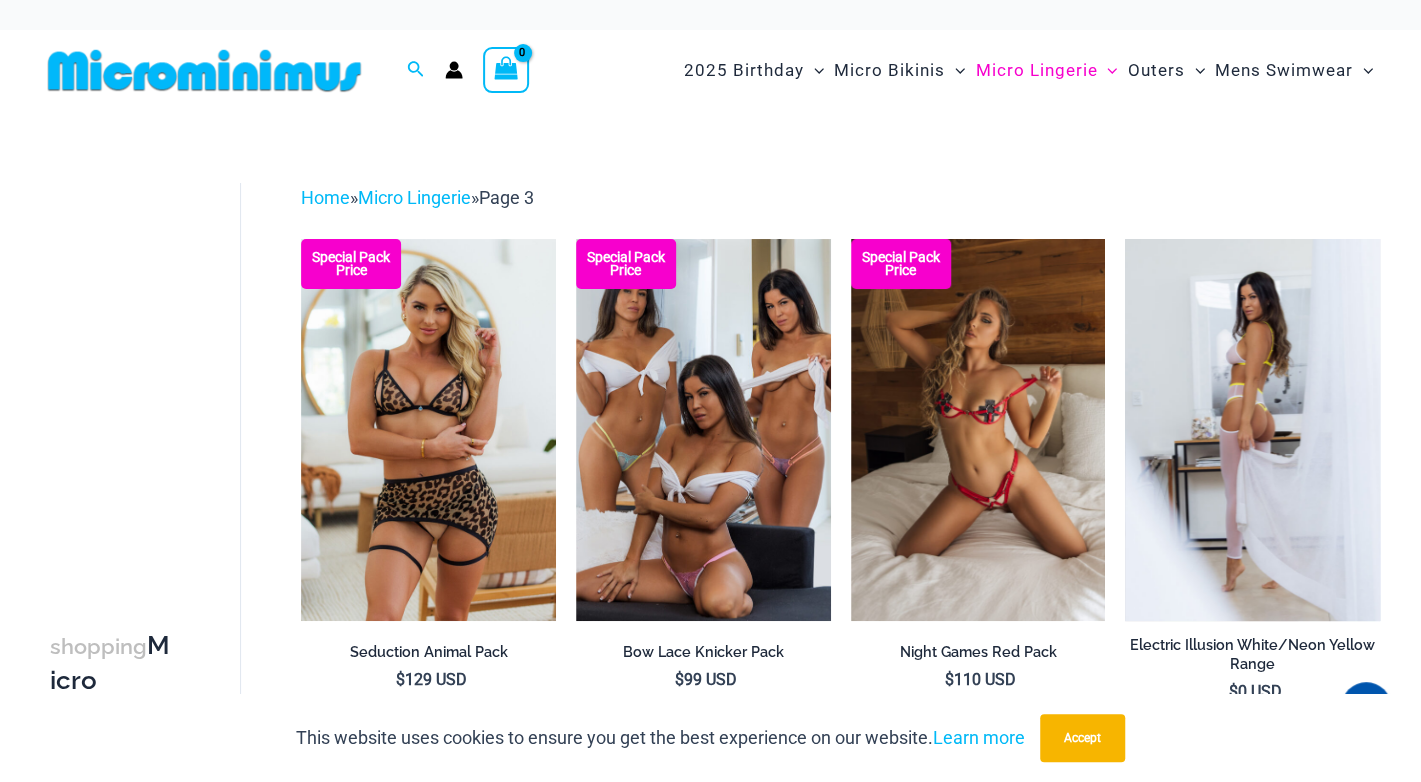 type on "**********" 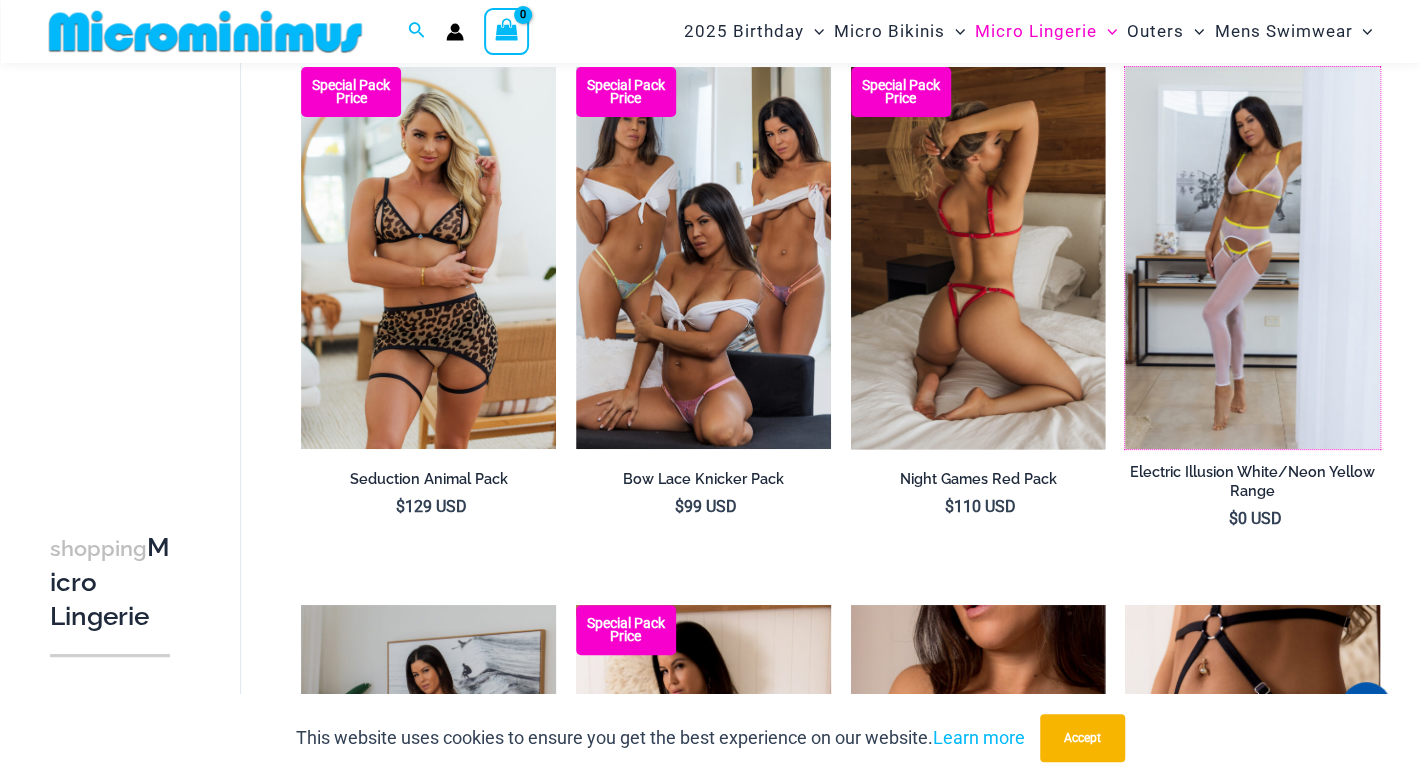 scroll, scrollTop: 183, scrollLeft: 0, axis: vertical 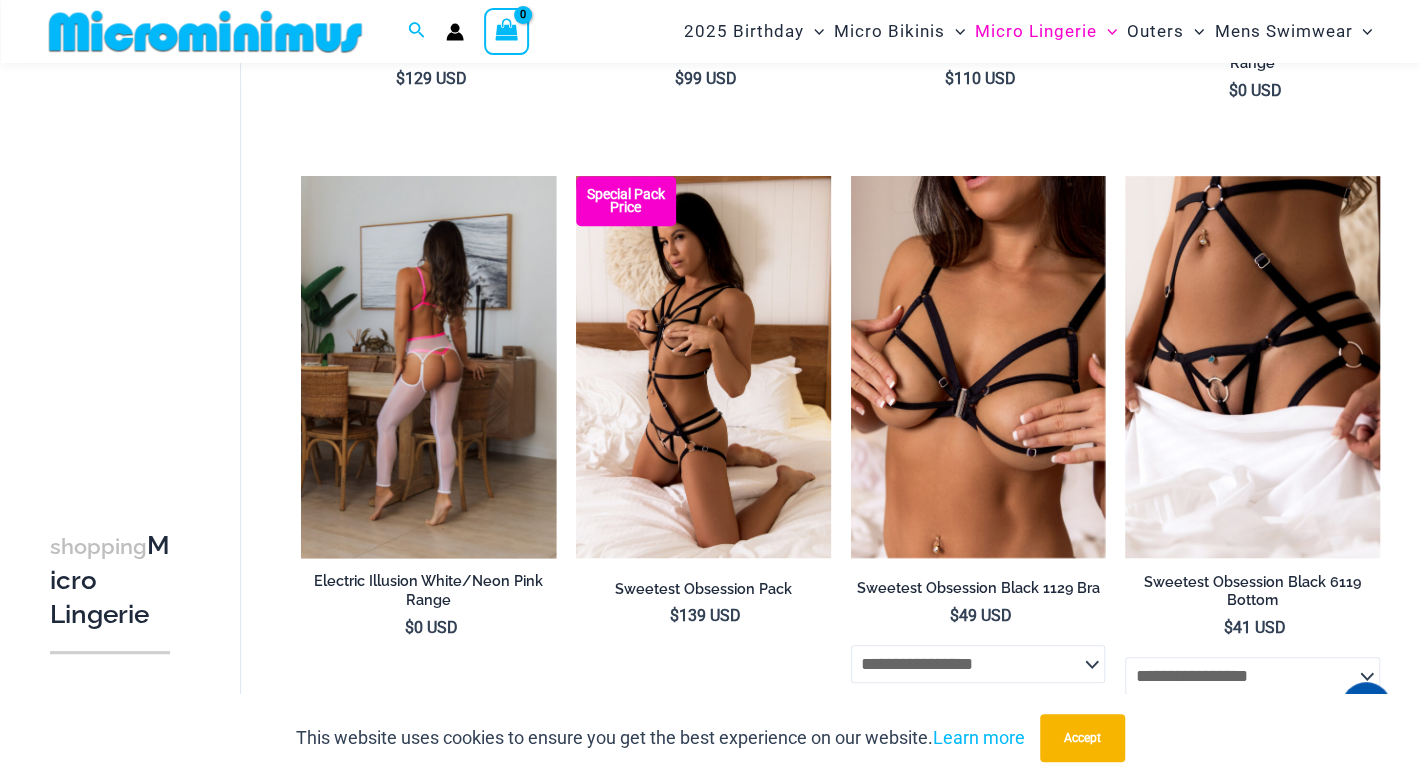 click at bounding box center (428, 367) 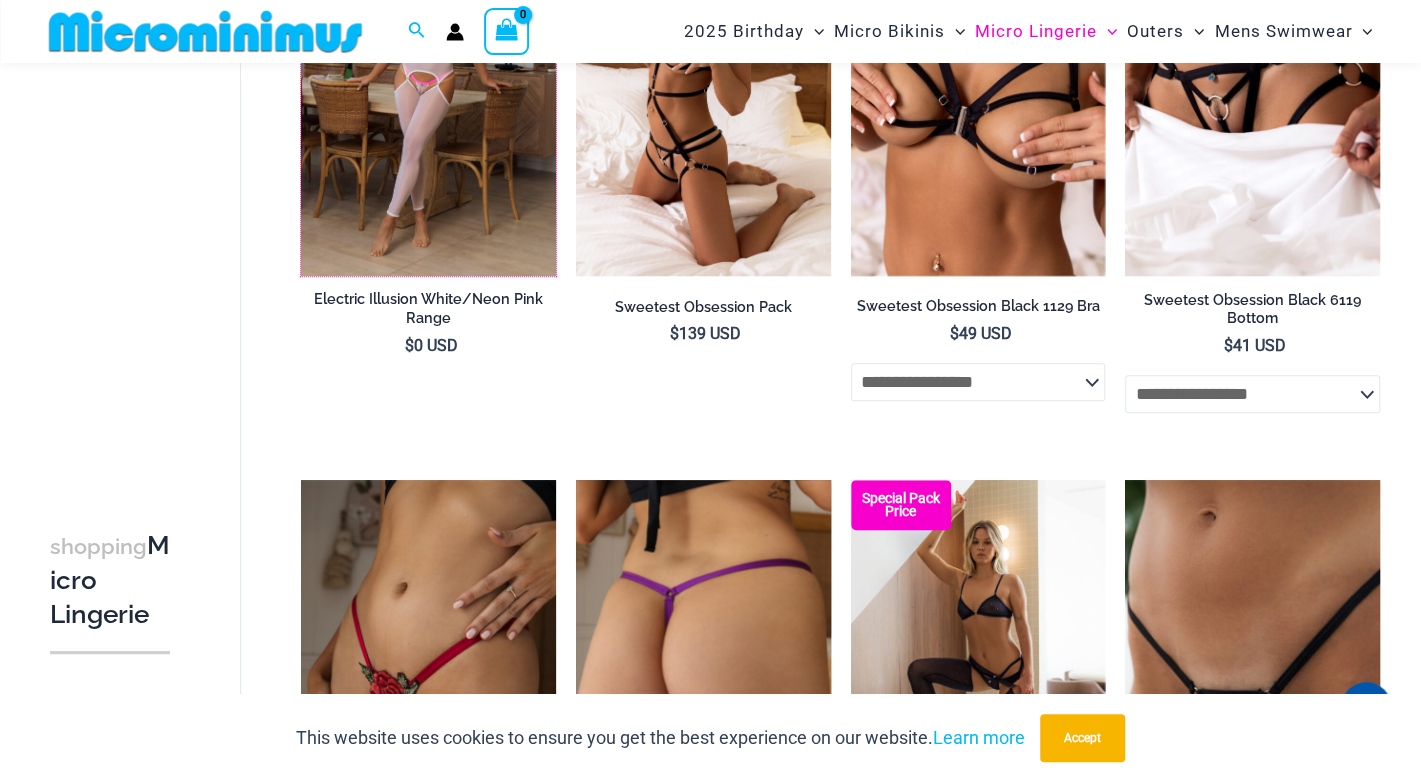 scroll, scrollTop: 883, scrollLeft: 0, axis: vertical 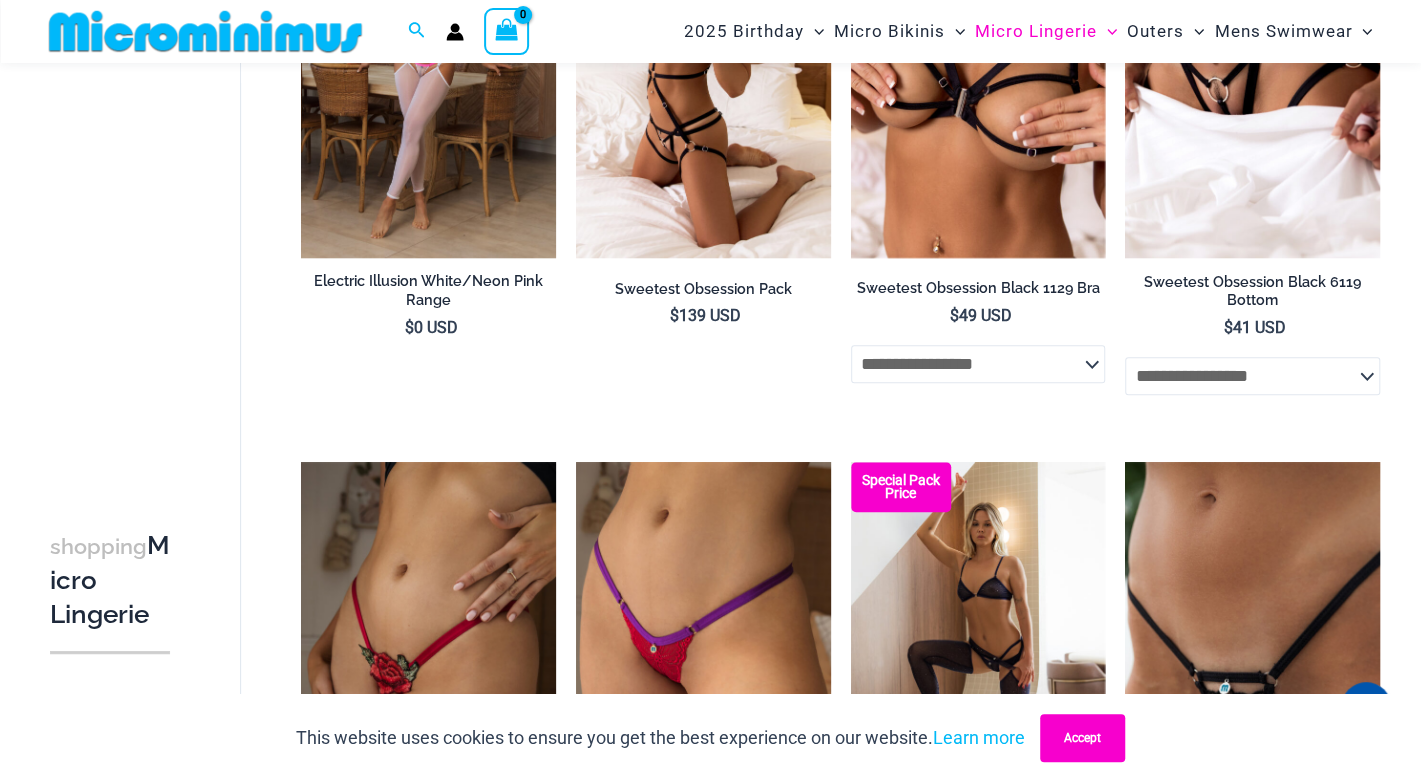 click on "Accept" at bounding box center [1082, 738] 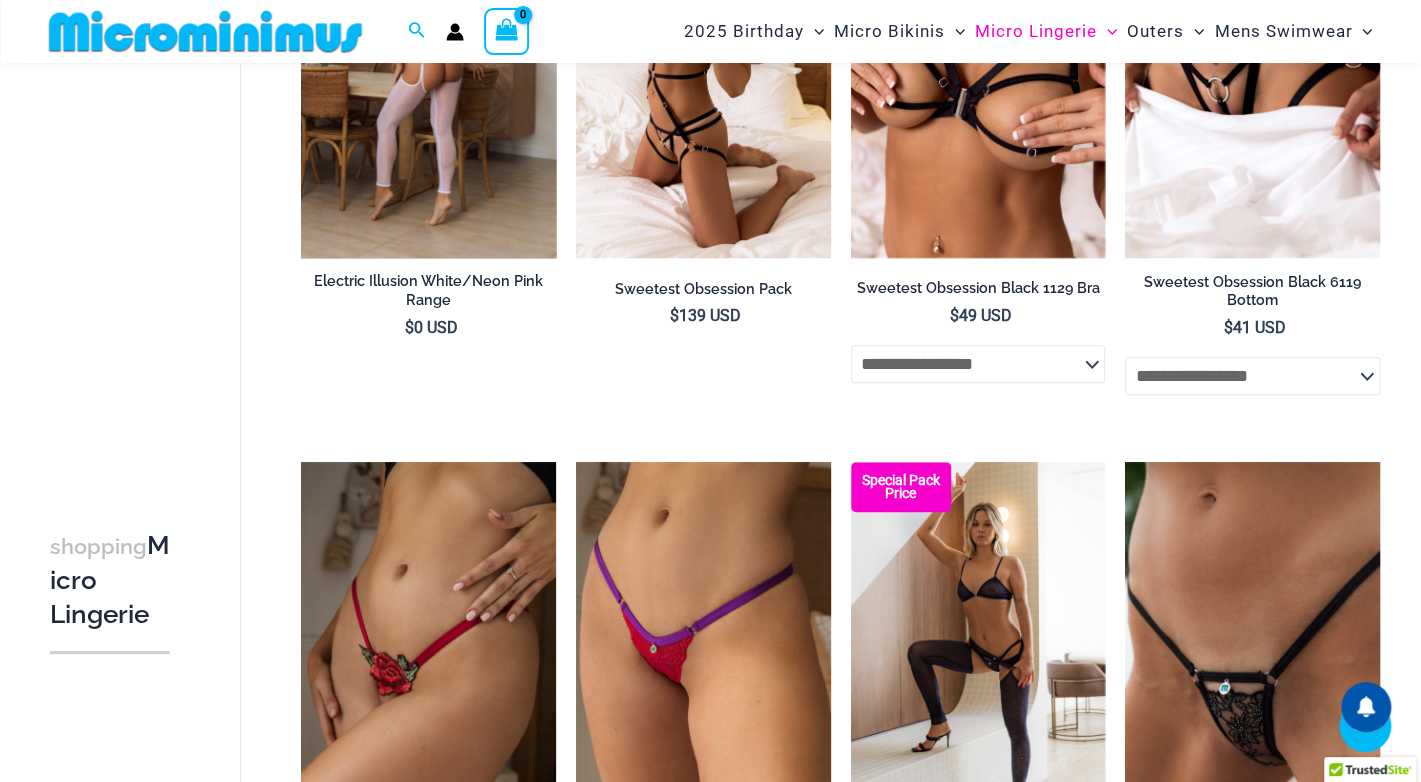 click at bounding box center [428, 67] 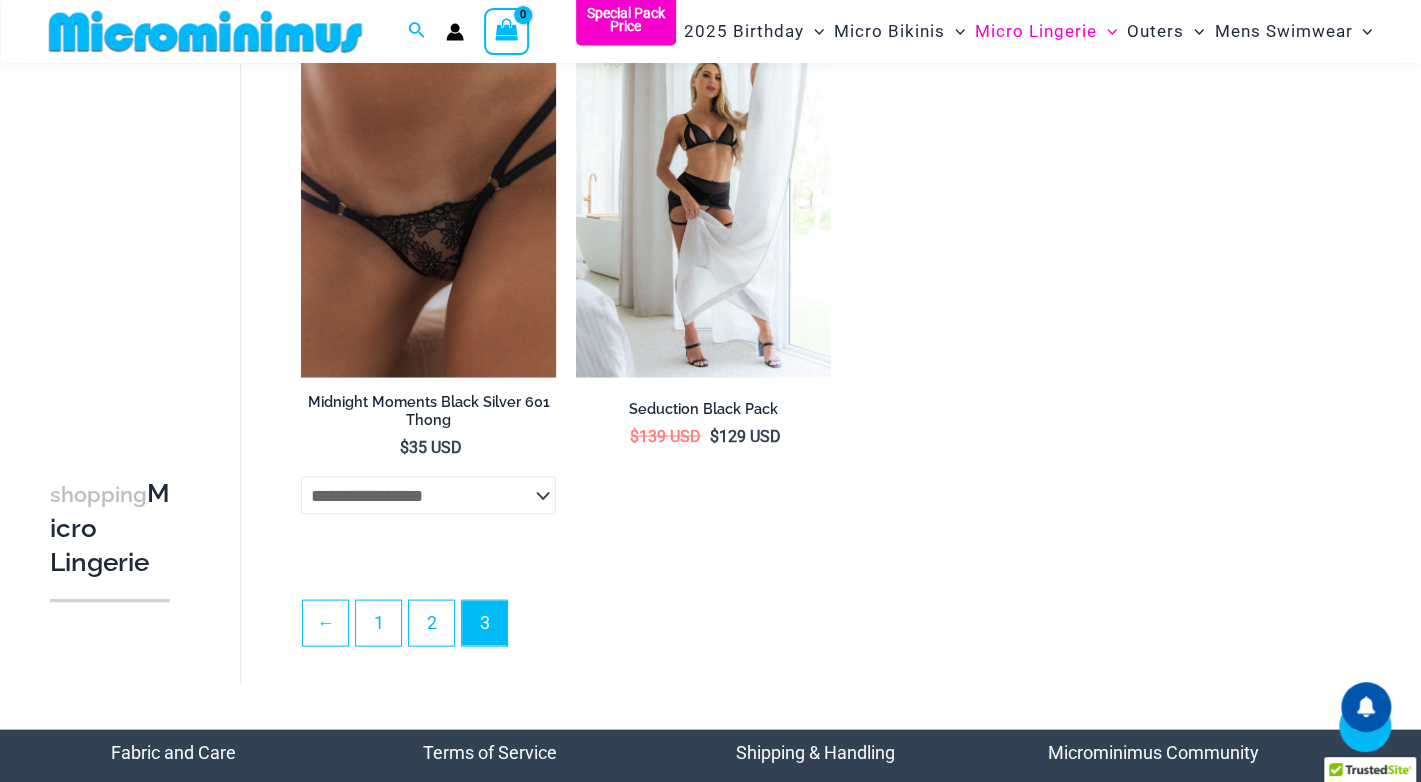 scroll, scrollTop: 1983, scrollLeft: 0, axis: vertical 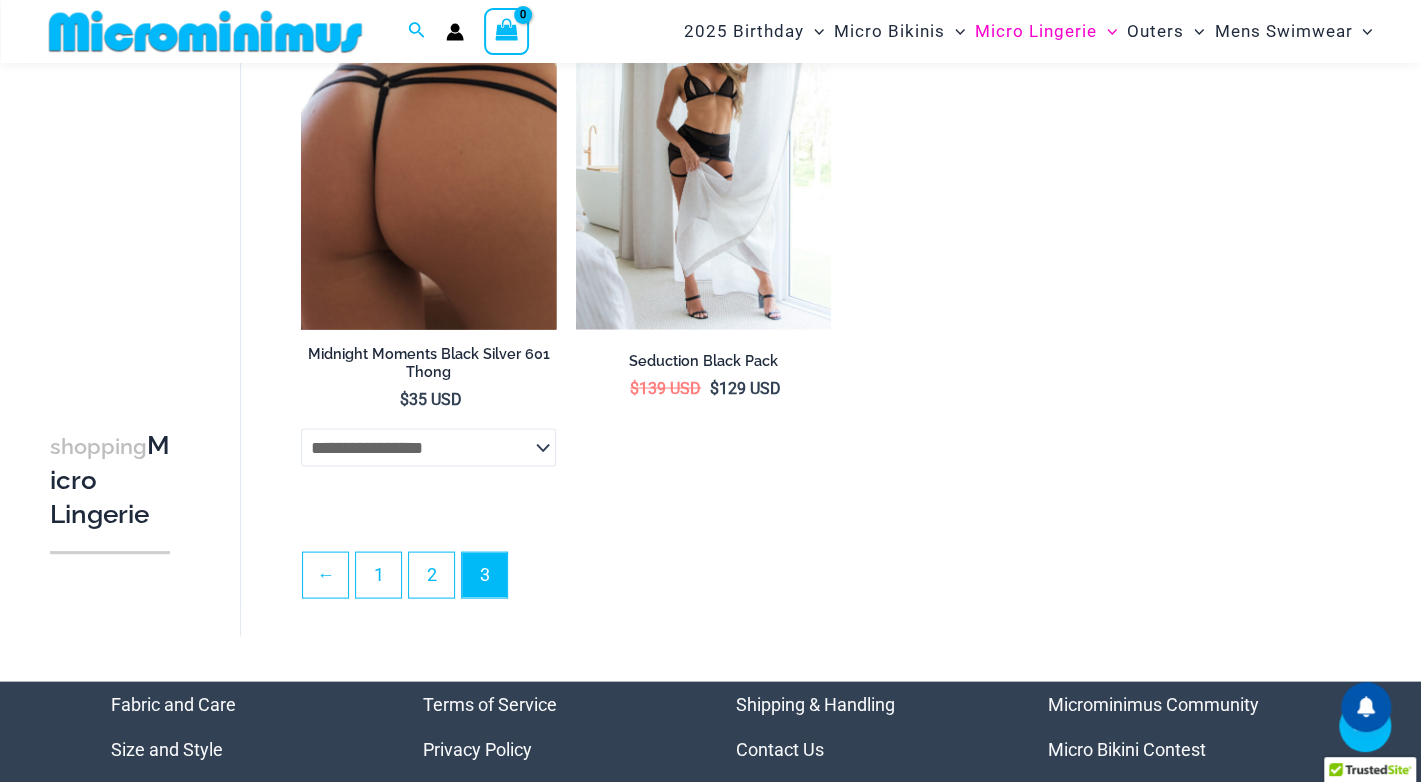 click on "**********" 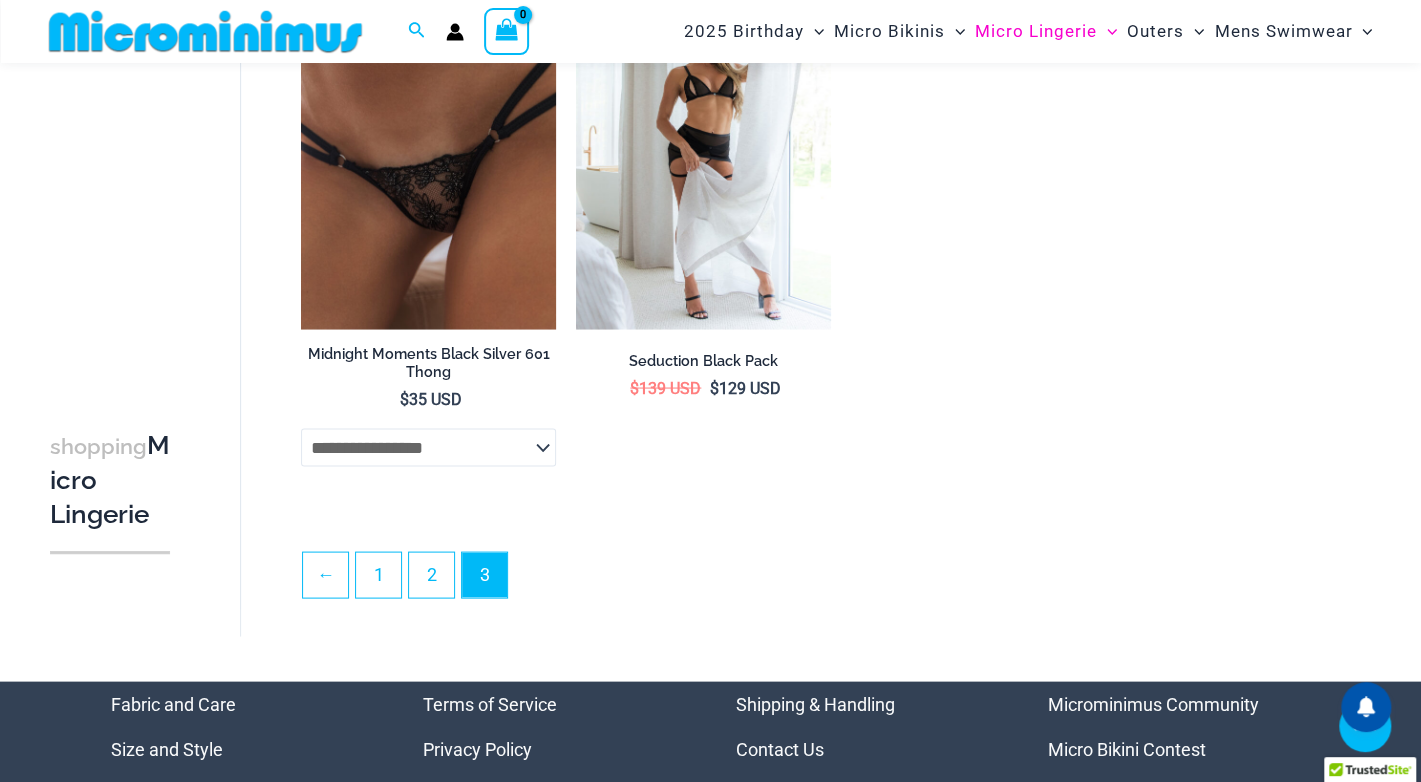 click on "Special Pack Price
Seduction Animal Pack
$ 129 USD
Special Pack Price
Bow Lace Knicker Pack
$ 99 USD
Special Pack Price
Night Games Red Pack
$ 110 USD
Electric Illusion White/Neon Yellow Range
$ 0 USD
Electric Illusion White/Neon Pink Range
$ 0 USD
Special Pack Price
Sweetest Obsession Pack
$ 139 USD
Sweetest Obsession Black 1129 Bra
$ 49 USD
-" at bounding box center (840, -615) 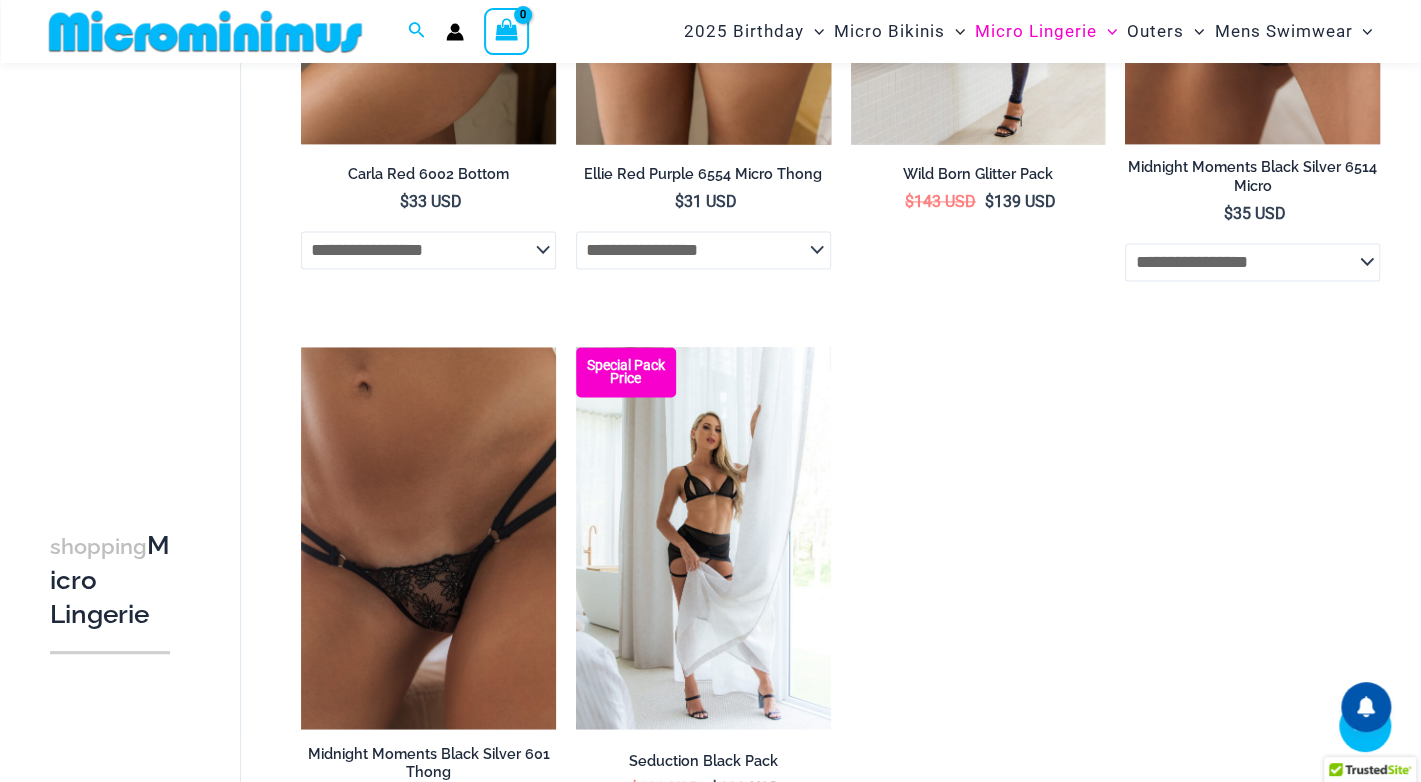 scroll, scrollTop: 1083, scrollLeft: 0, axis: vertical 